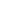 scroll, scrollTop: 0, scrollLeft: 0, axis: both 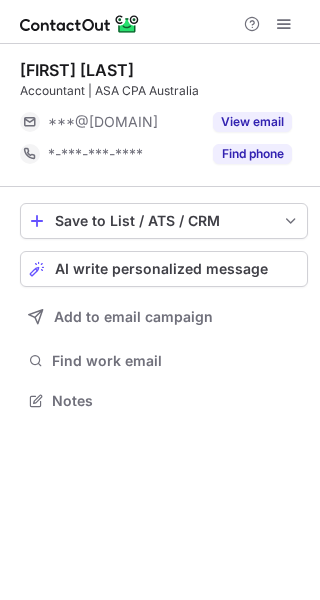 click on "View email" at bounding box center [252, 122] 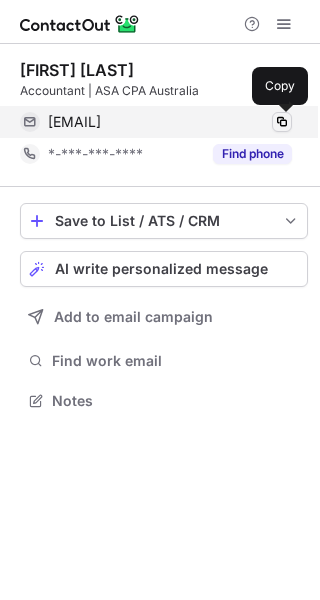 click at bounding box center [282, 122] 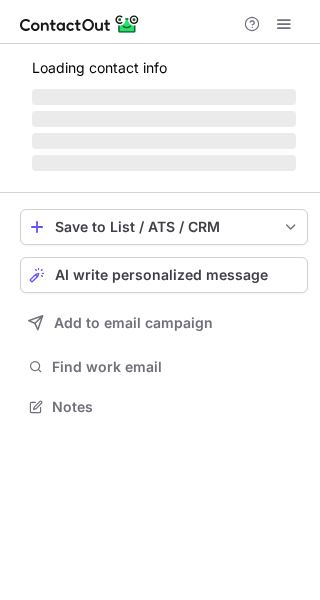 scroll, scrollTop: 0, scrollLeft: 0, axis: both 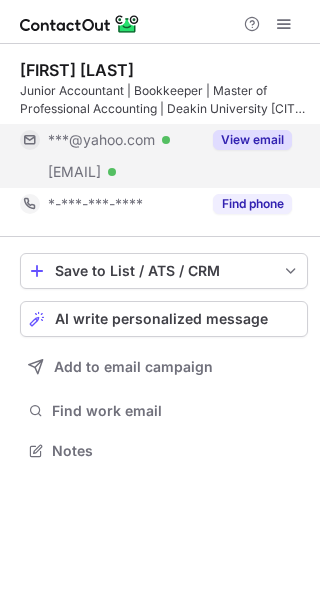 click on "View email" at bounding box center [252, 140] 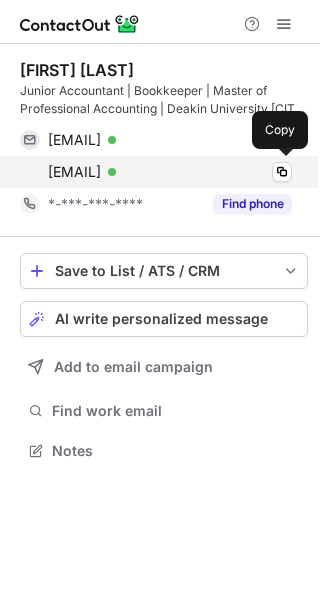 click on "nakhilesh@connect2care.com.au" at bounding box center [74, 172] 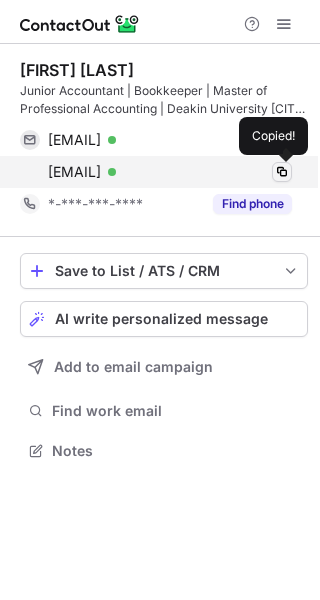 click at bounding box center [282, 172] 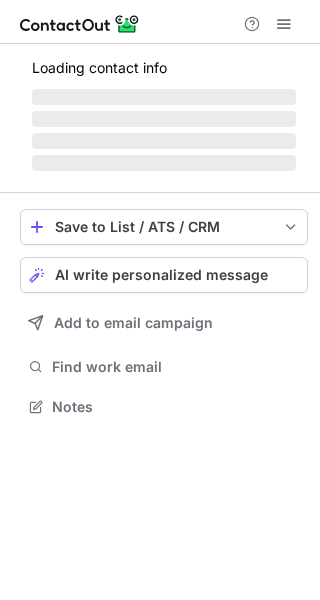 scroll, scrollTop: 0, scrollLeft: 0, axis: both 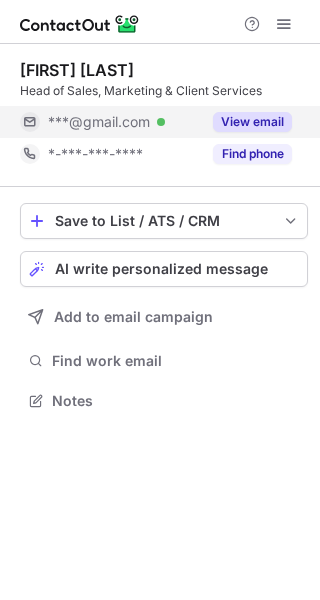 click on "View email" at bounding box center (252, 122) 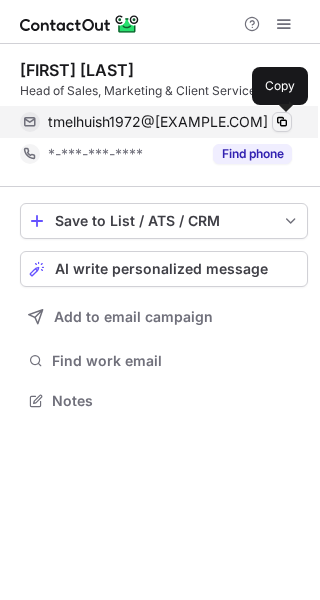click at bounding box center [282, 122] 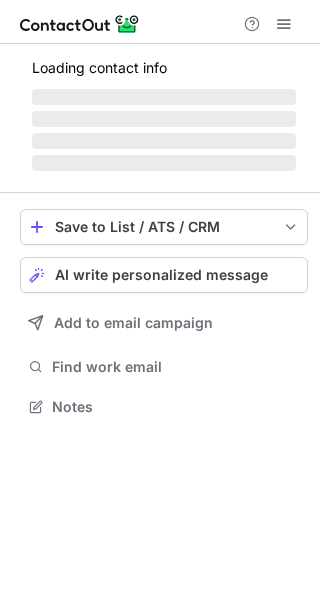 scroll, scrollTop: 0, scrollLeft: 0, axis: both 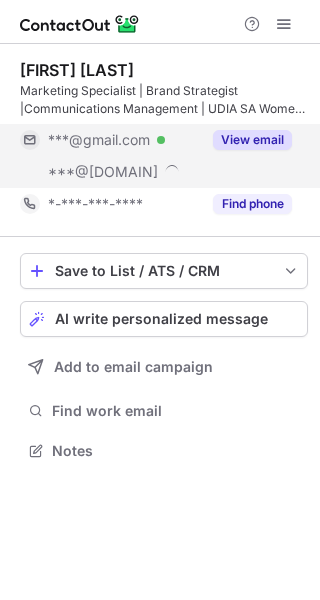 click on "View email" at bounding box center (252, 140) 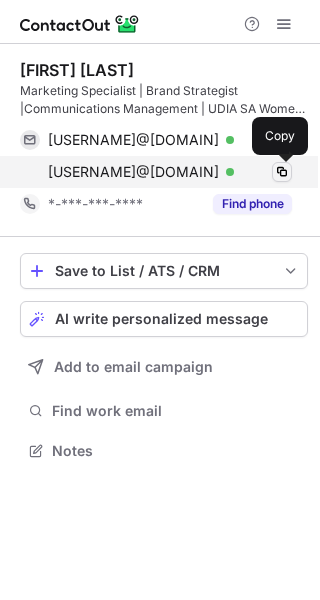 click at bounding box center (282, 172) 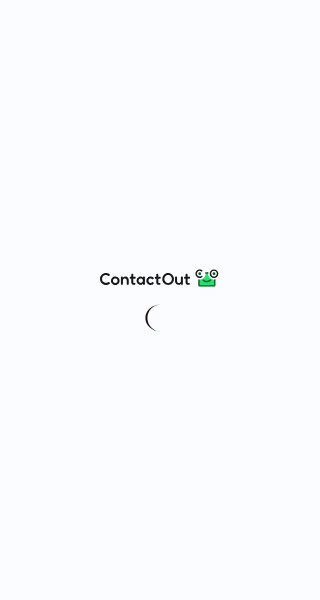 scroll, scrollTop: 0, scrollLeft: 0, axis: both 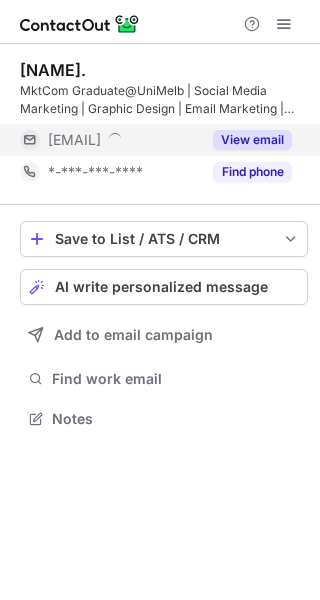 click on "View email" at bounding box center (252, 140) 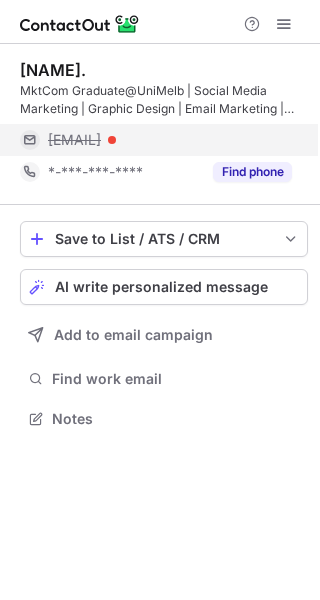 click on "shimiao@reymondcommunications.com.au" at bounding box center (74, 140) 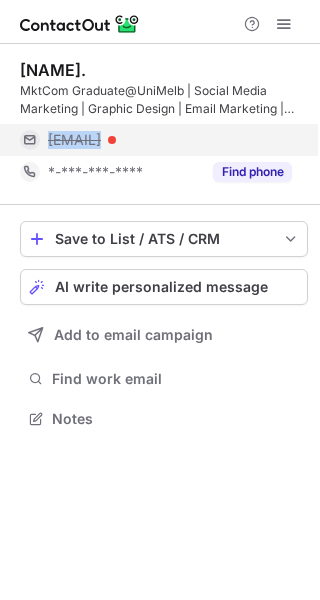 click on "shimiao@reymondcommunications.com.au" at bounding box center [74, 140] 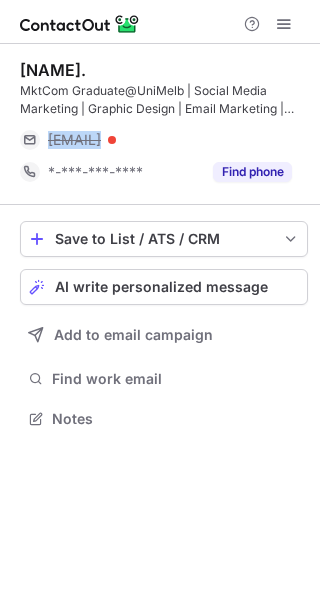 copy on "shimiao@reymondcommunications.com.au" 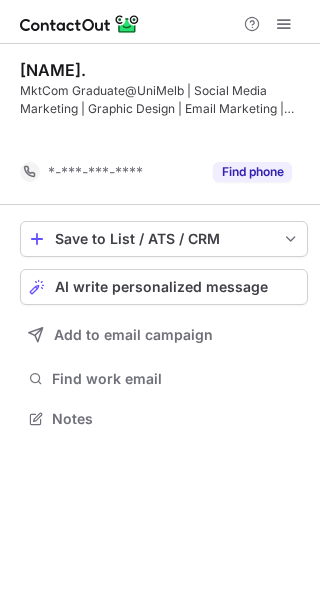 scroll, scrollTop: 373, scrollLeft: 320, axis: both 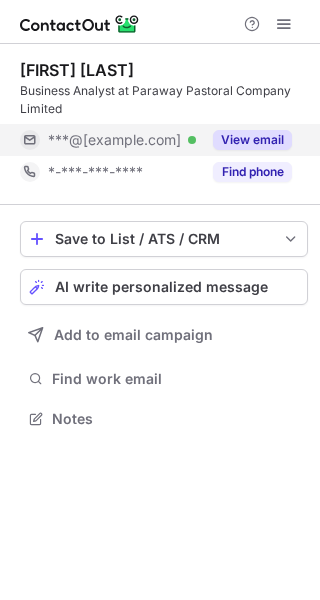 click on "View email" at bounding box center (246, 122) 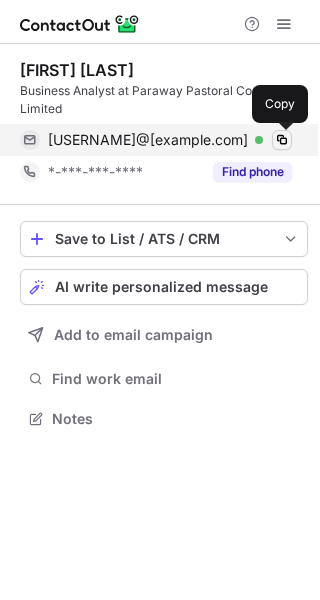 click at bounding box center [282, 122] 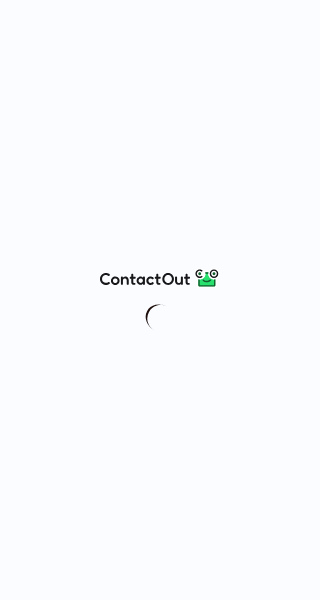 scroll, scrollTop: 0, scrollLeft: 0, axis: both 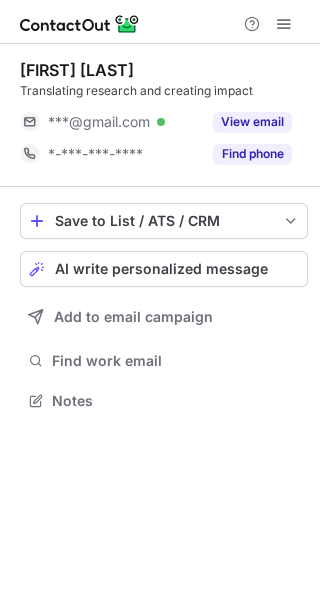 click on "View email" at bounding box center (252, 122) 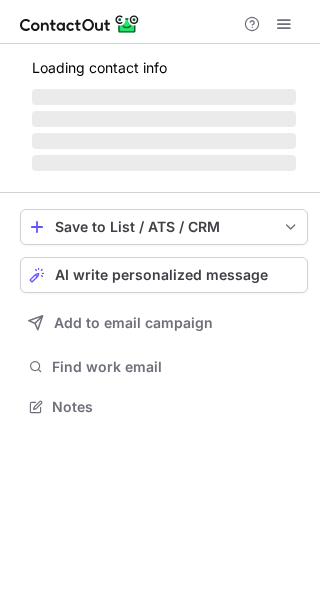 scroll, scrollTop: 0, scrollLeft: 0, axis: both 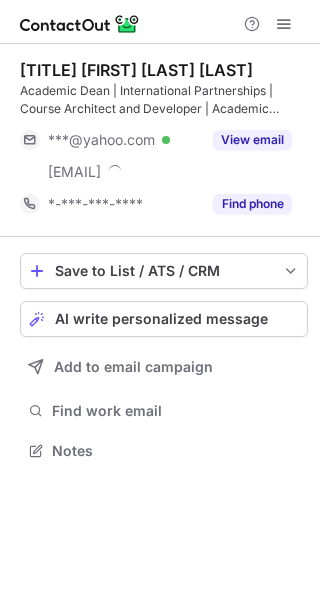 click on "Dr. Sweta Jain Sud Academic Dean | International Partnerships | Course Architect and Developer | Academic Quality Assurance  ***@yahoo.com Verified ***@eia.edu.au View email *-***-***-**** Find phone" at bounding box center (164, 140) 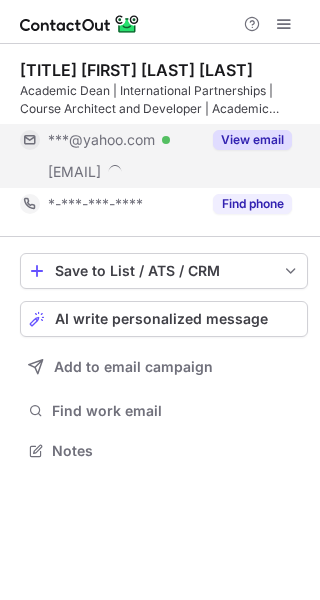click on "View email" at bounding box center [252, 140] 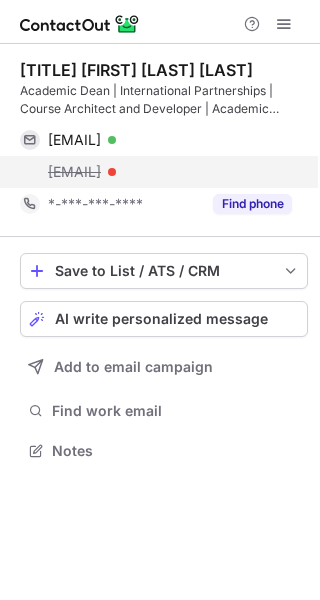 click on "sweta@eia.edu.au" at bounding box center [143, 172] 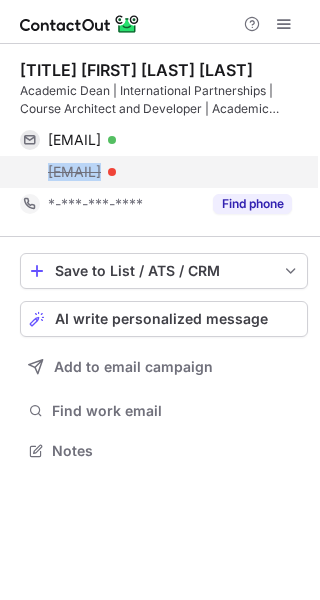 click on "sweta@eia.edu.au" at bounding box center [143, 172] 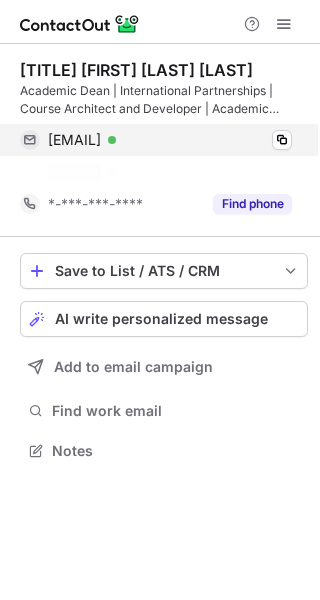 scroll, scrollTop: 405, scrollLeft: 320, axis: both 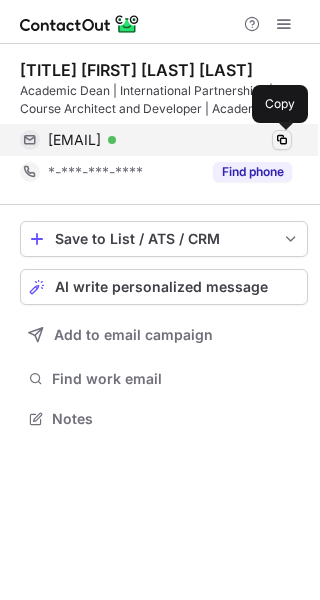 click at bounding box center [282, 140] 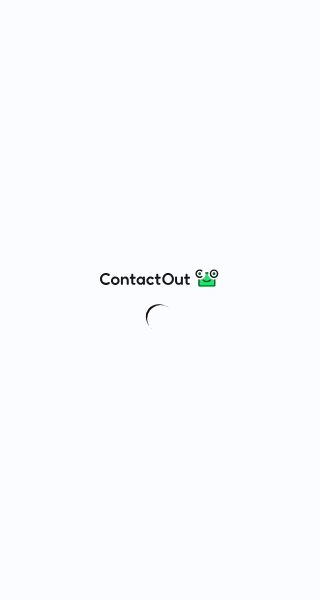 scroll, scrollTop: 0, scrollLeft: 0, axis: both 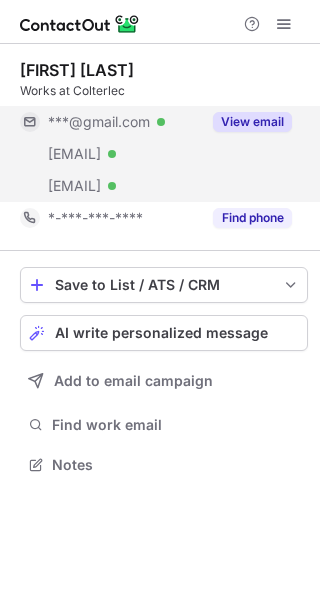 click on "View email" at bounding box center [252, 122] 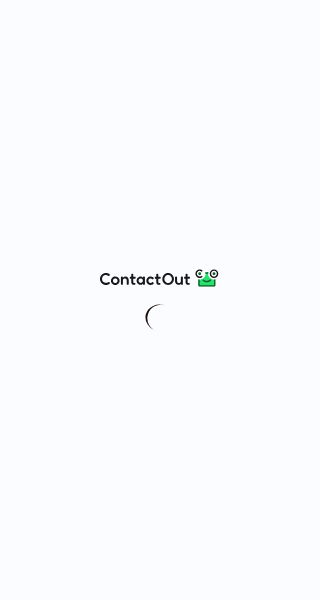 scroll, scrollTop: 0, scrollLeft: 0, axis: both 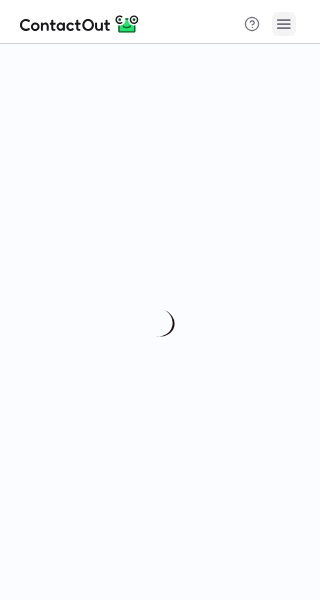 click at bounding box center (284, 24) 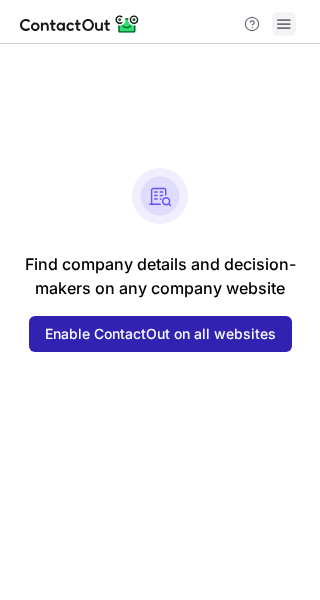 click at bounding box center (284, 24) 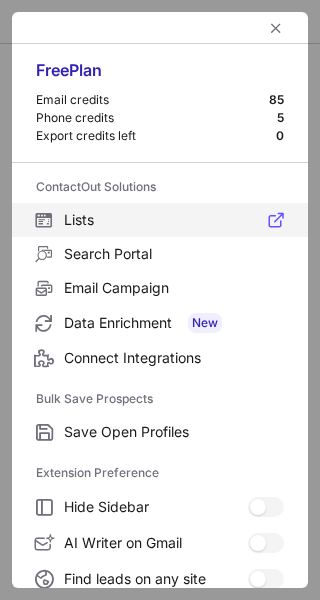 scroll, scrollTop: 233, scrollLeft: 0, axis: vertical 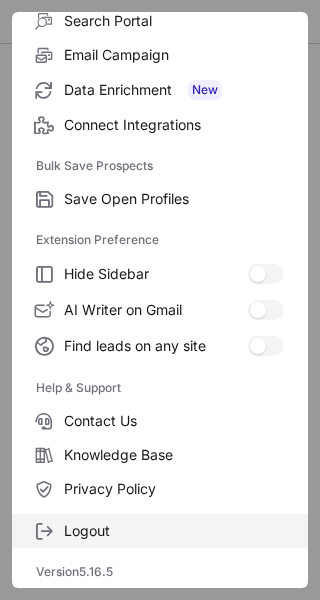 click on "Logout" at bounding box center (160, 531) 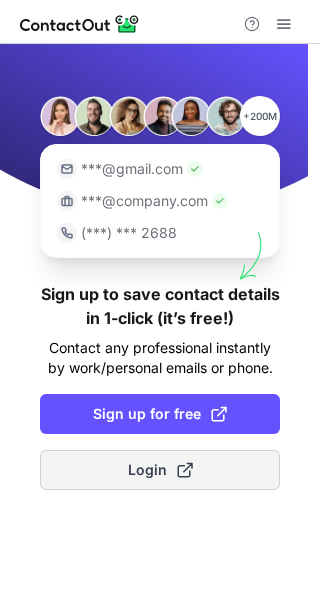 click at bounding box center (185, 470) 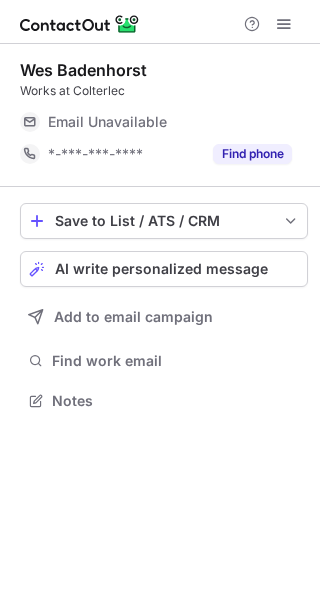 scroll, scrollTop: 0, scrollLeft: 0, axis: both 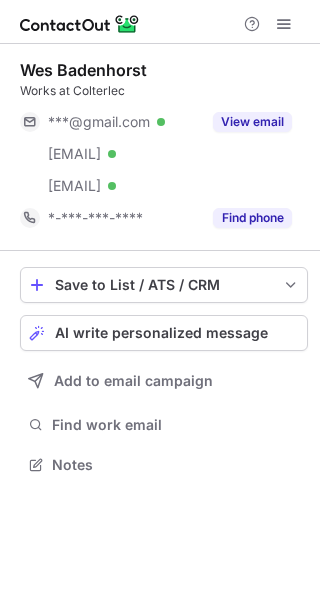 click on "Wes Badenhorst Works at Colterlec ***@gmail.com Verified ***@employ-me.com.au Verified ***@colterlec.com.au Verified View email *-***-***-**** Find phone" at bounding box center [164, 147] 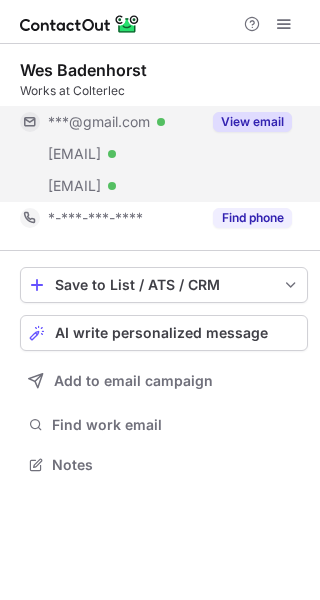 click on "View email" at bounding box center [252, 122] 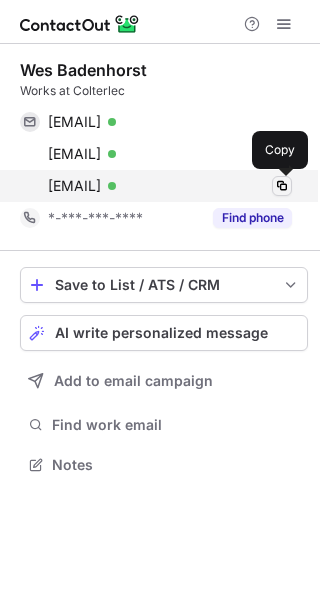 click at bounding box center [282, 186] 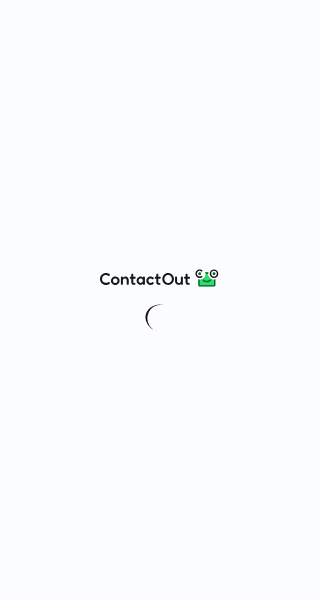 scroll, scrollTop: 0, scrollLeft: 0, axis: both 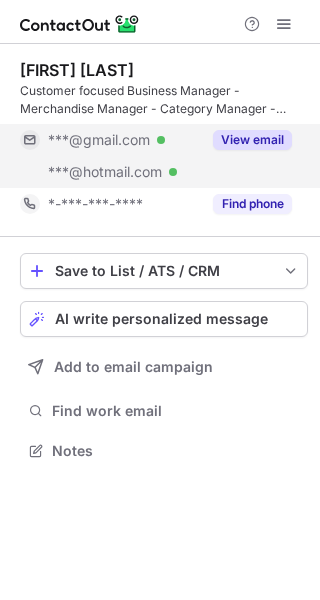 click on "View email" at bounding box center [246, 140] 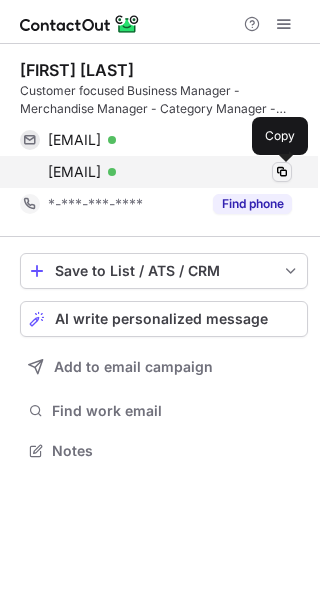 click at bounding box center (282, 172) 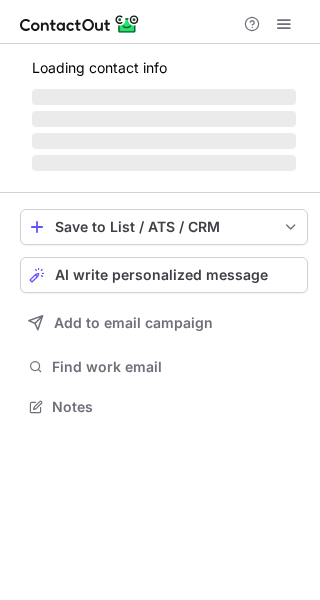 scroll, scrollTop: 0, scrollLeft: 0, axis: both 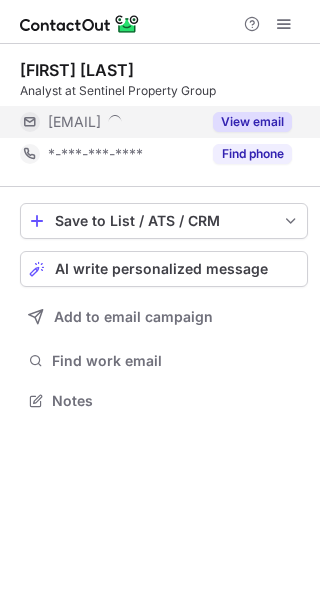 click on "View email" at bounding box center (252, 122) 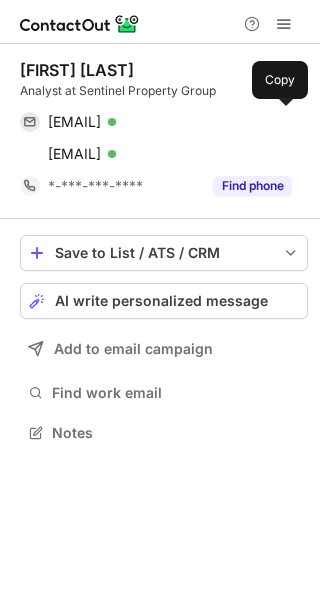 scroll, scrollTop: 10, scrollLeft: 10, axis: both 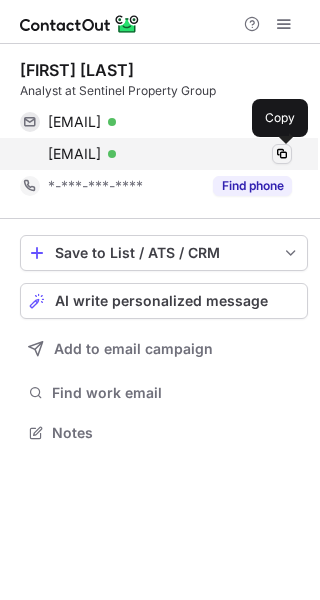 click at bounding box center [282, 154] 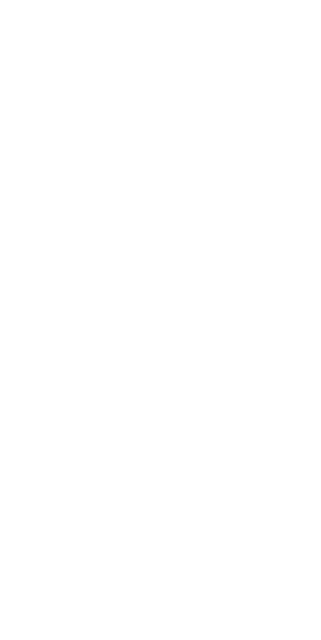 scroll, scrollTop: 0, scrollLeft: 0, axis: both 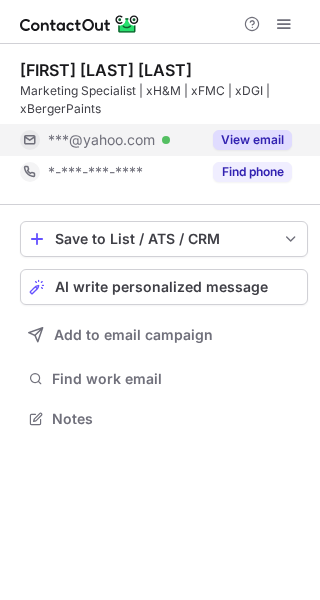 click on "View email" at bounding box center (252, 140) 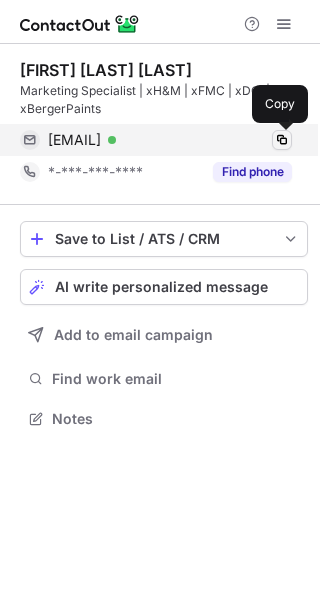 click at bounding box center (282, 140) 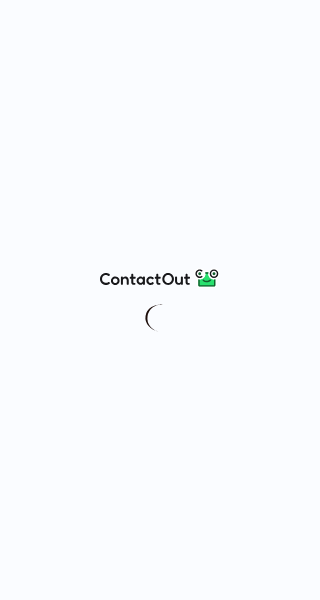 scroll, scrollTop: 0, scrollLeft: 0, axis: both 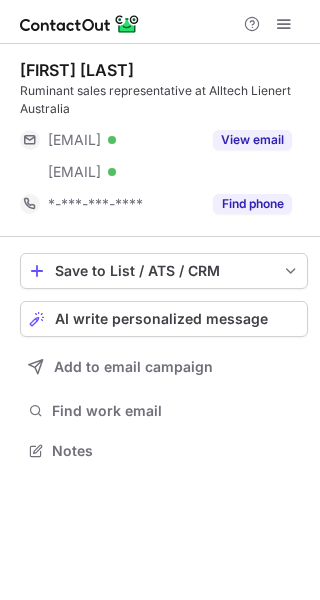 click on "[FIRST] [LAST] Ruminant sales representative at Alltech Lienert Australia [EMAIL] Verified [EMAIL] Verified View email *-***-***-**** Find phone" at bounding box center (164, 140) 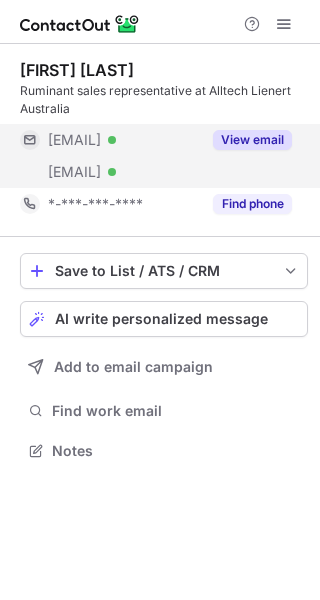 click on "View email" at bounding box center (252, 140) 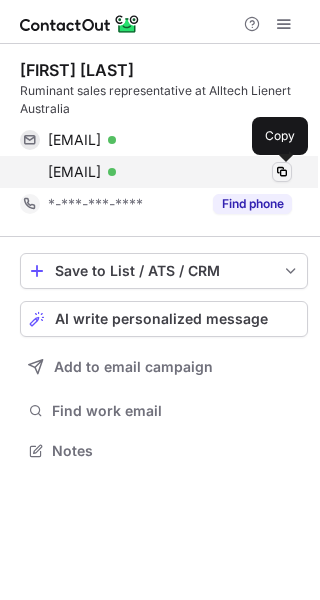 click at bounding box center [282, 172] 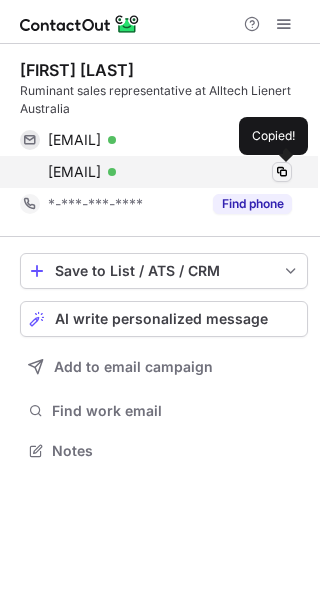 click at bounding box center (282, 172) 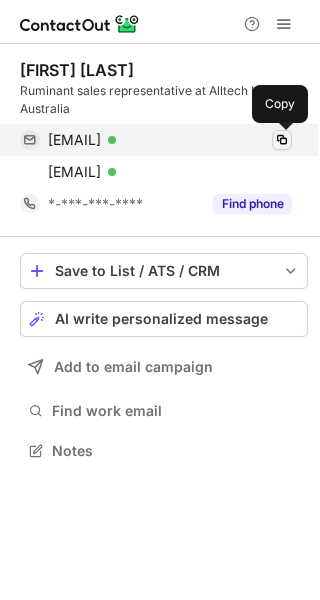 click at bounding box center (282, 140) 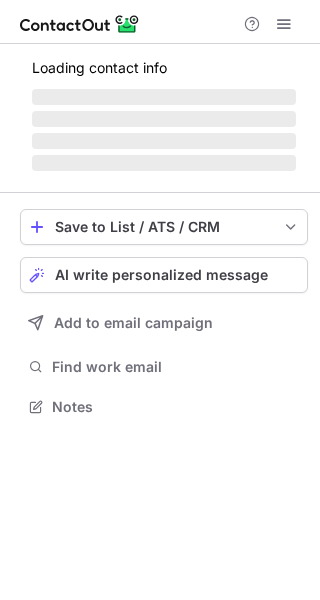 scroll, scrollTop: 0, scrollLeft: 0, axis: both 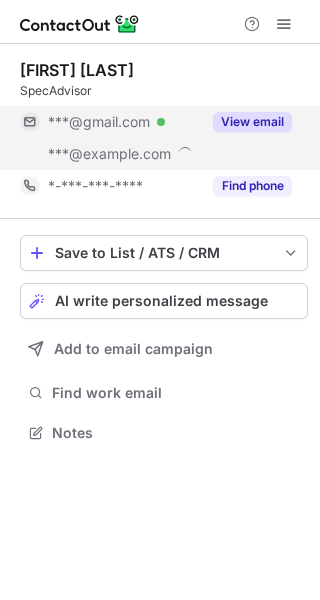 click on "View email" at bounding box center (252, 122) 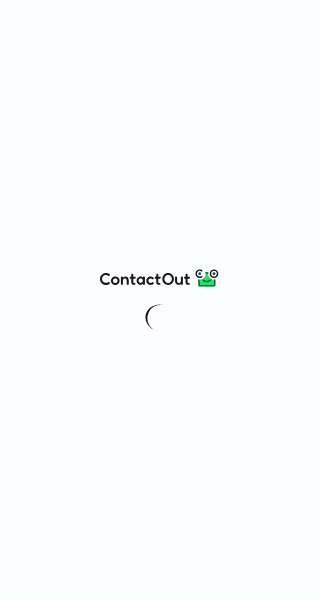 scroll, scrollTop: 0, scrollLeft: 0, axis: both 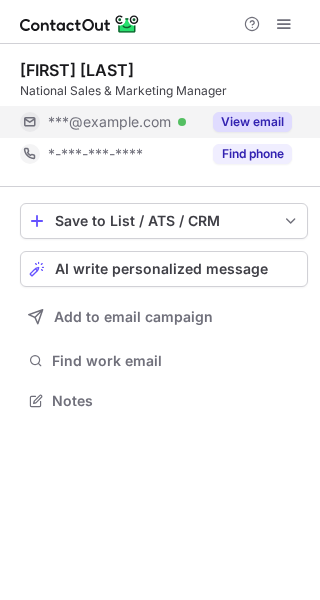 click on "View email" at bounding box center [252, 122] 